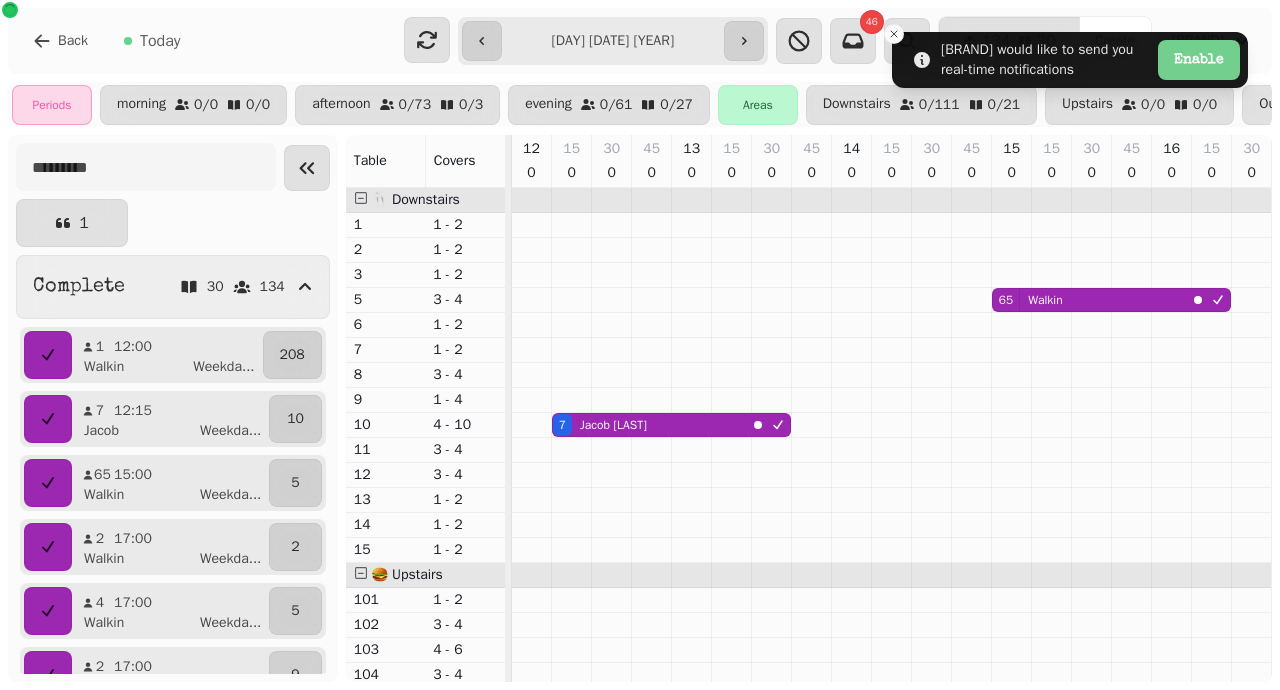 scroll, scrollTop: 0, scrollLeft: 0, axis: both 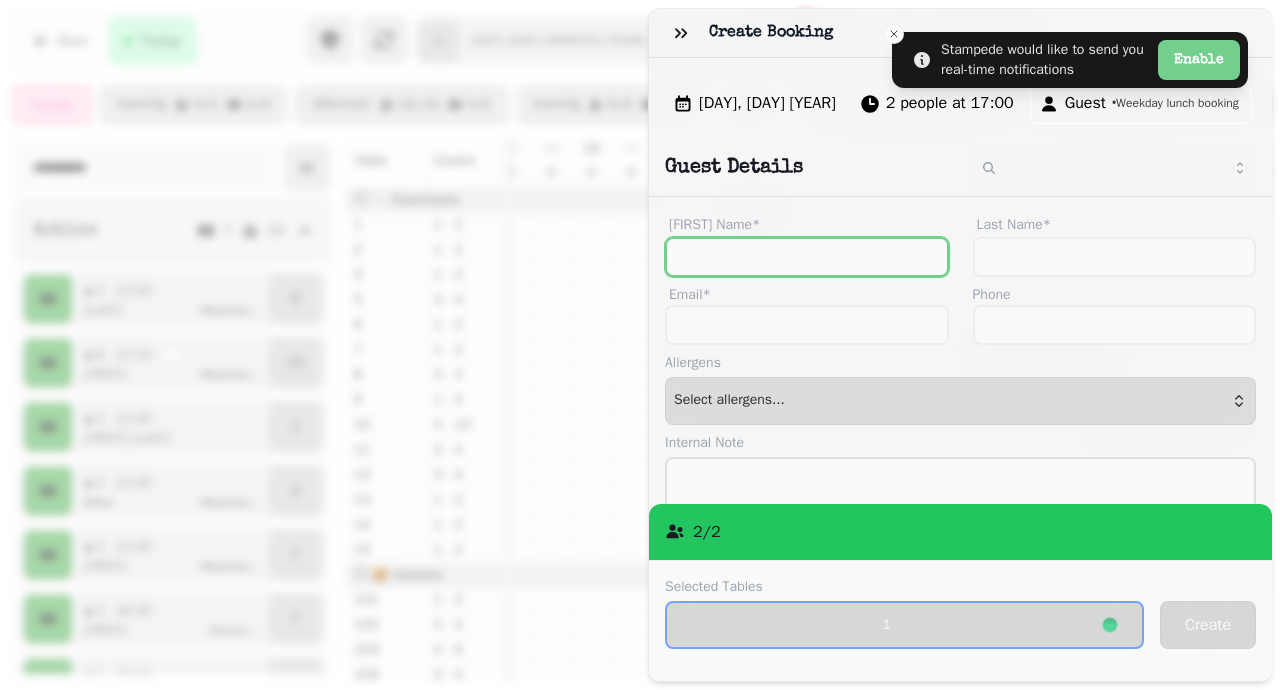 click on "First Name*" at bounding box center (807, 257) 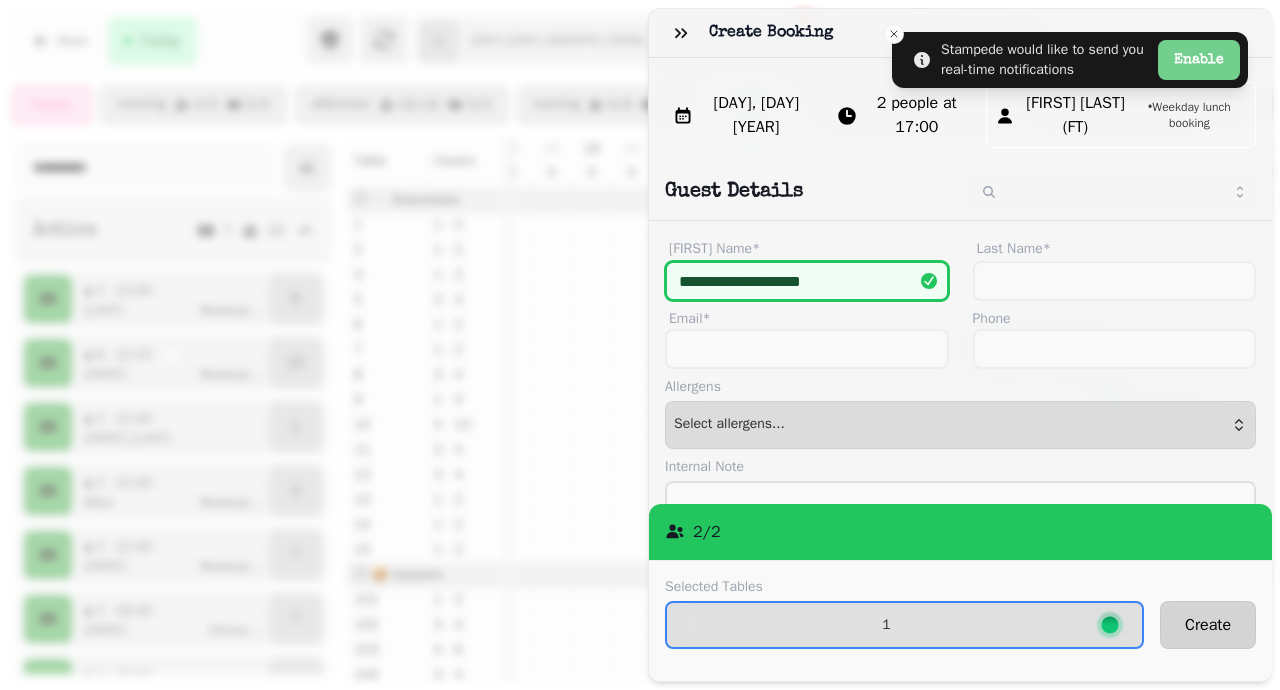 type on "**********" 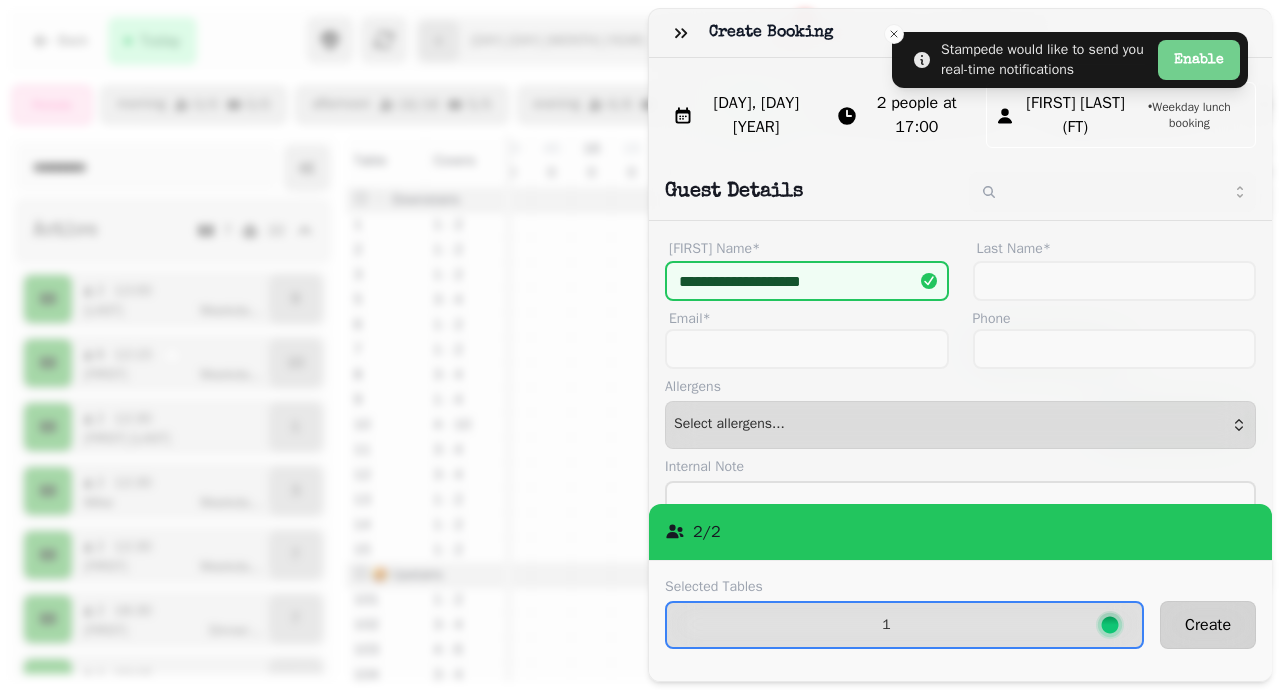 click on "Create" at bounding box center (1208, 625) 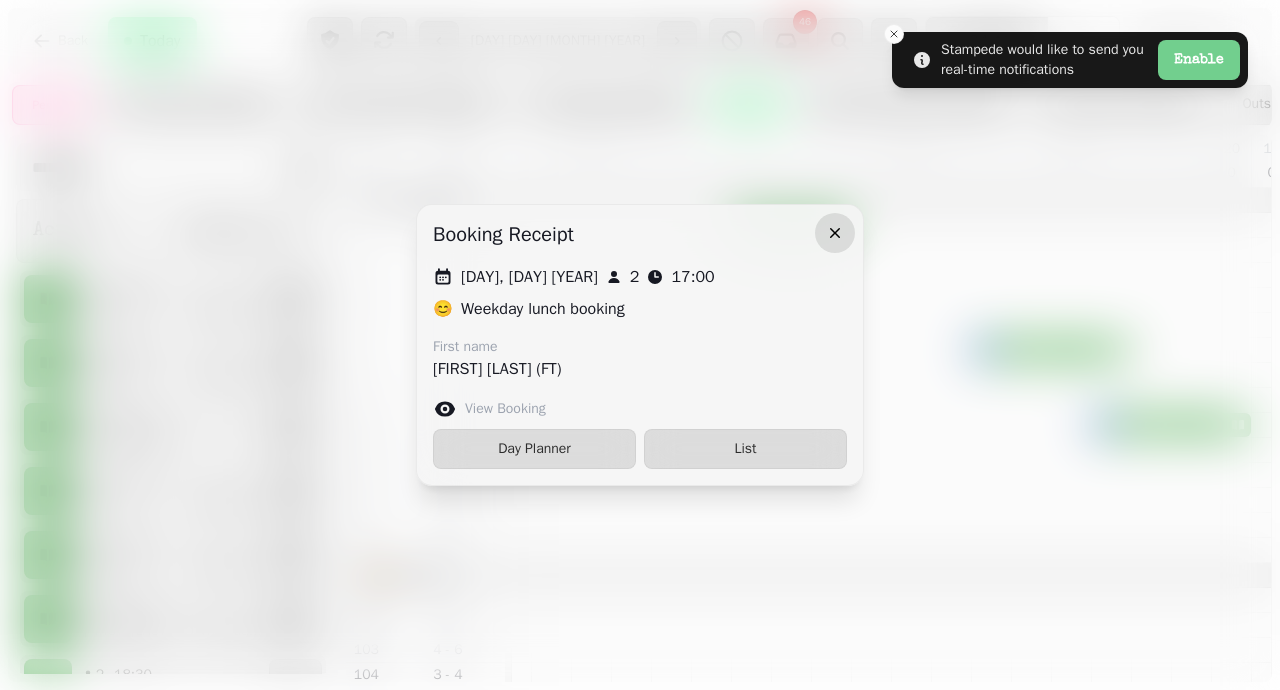 click 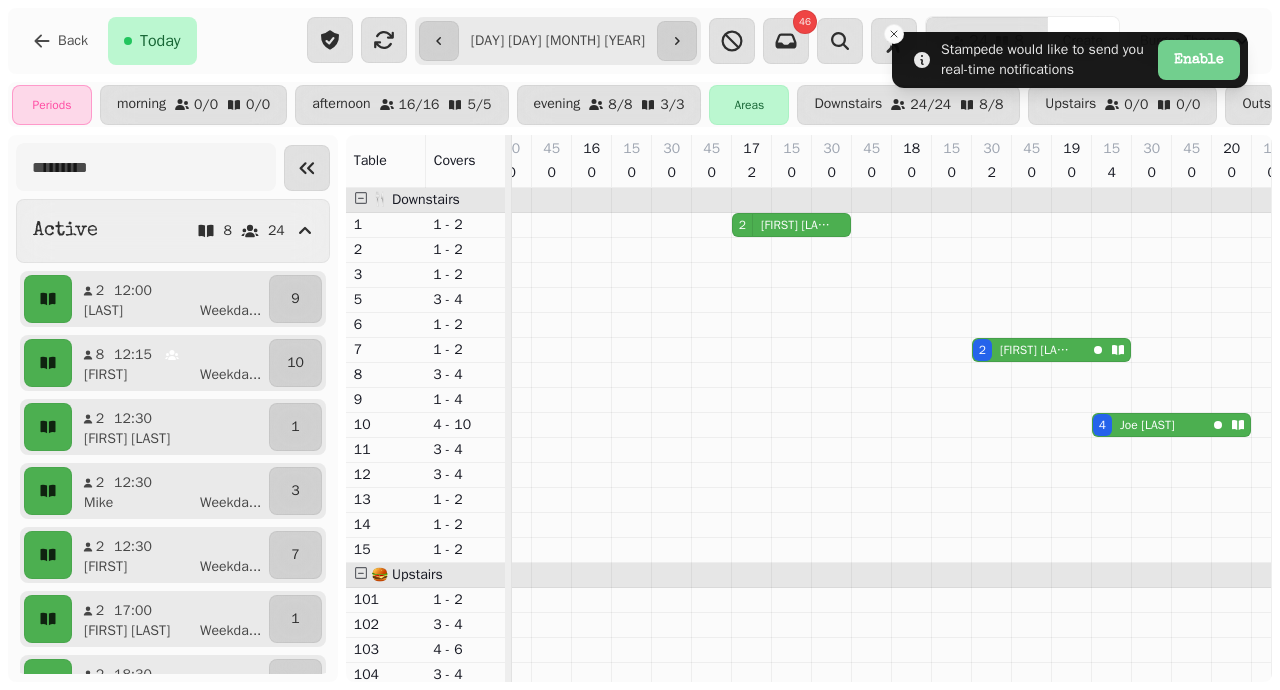 scroll, scrollTop: 0, scrollLeft: 0, axis: both 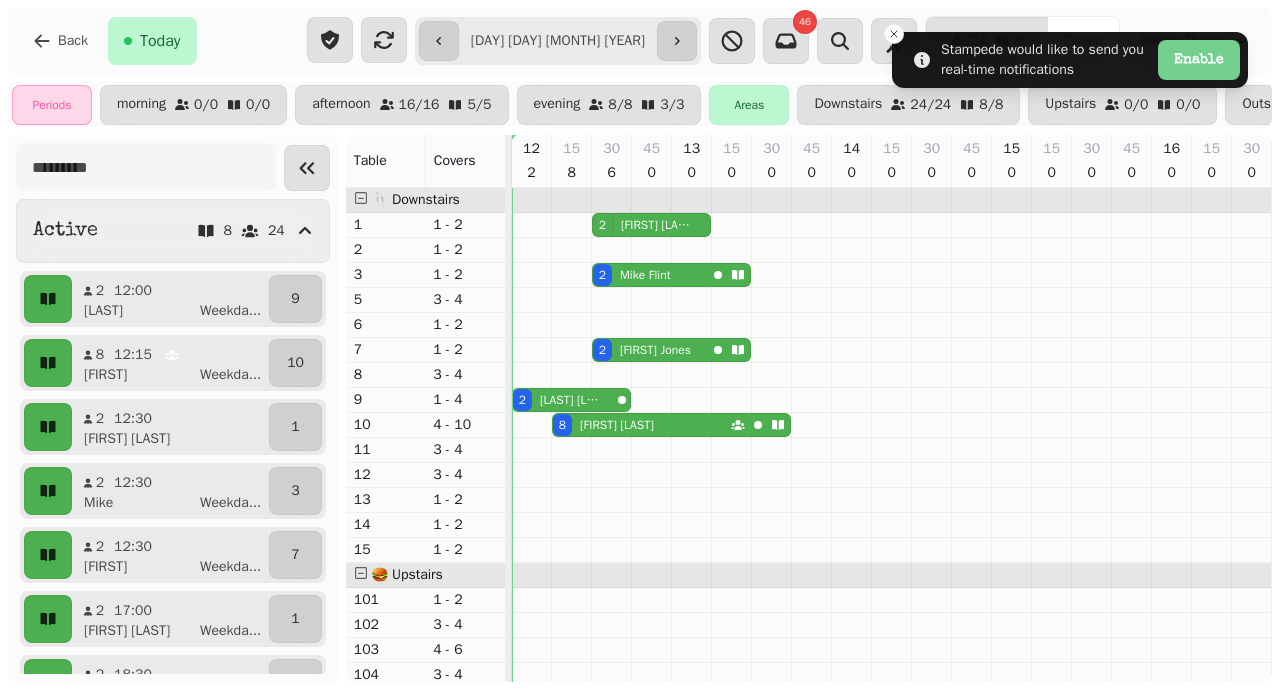 click on "Darren   Hewer" at bounding box center (570, 400) 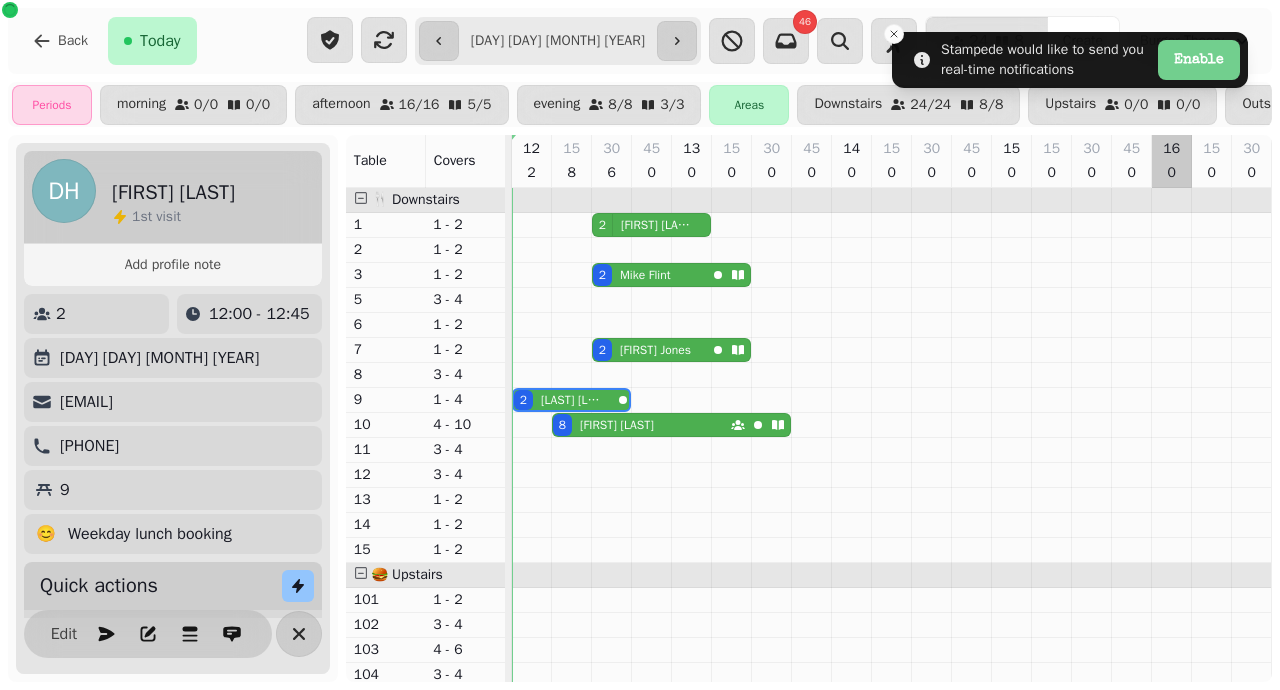 scroll, scrollTop: 0, scrollLeft: 921, axis: horizontal 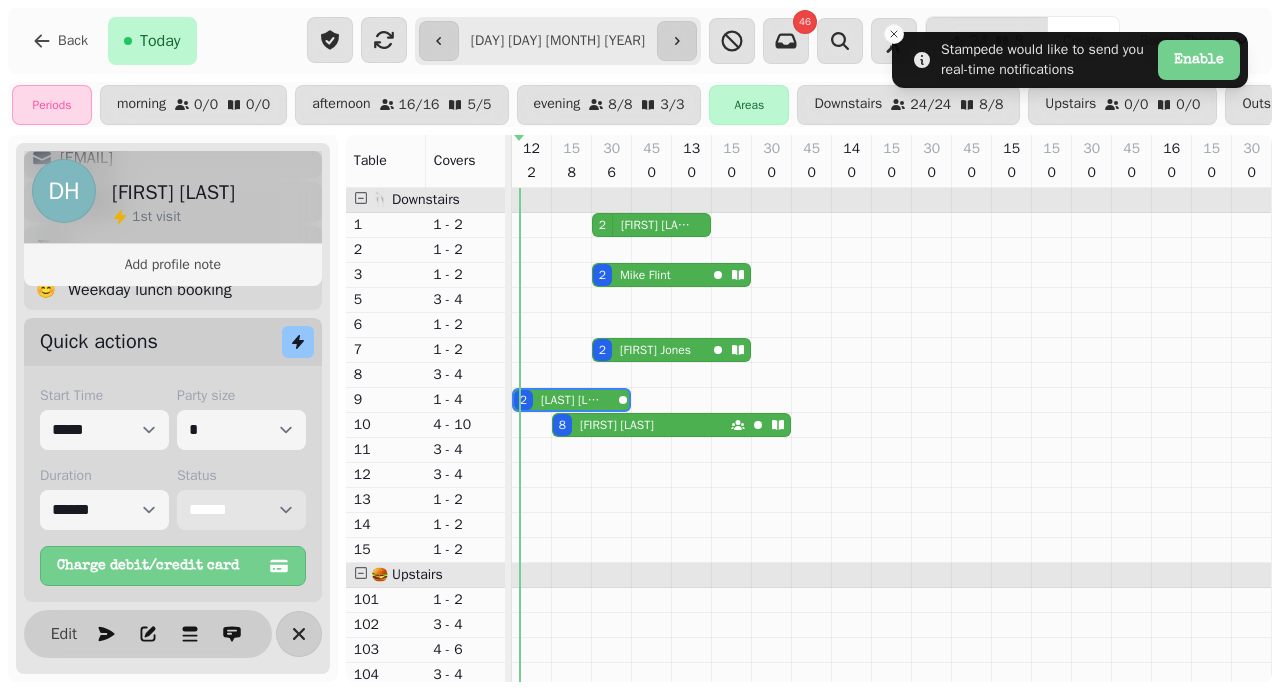 click on "**********" at bounding box center (241, 510) 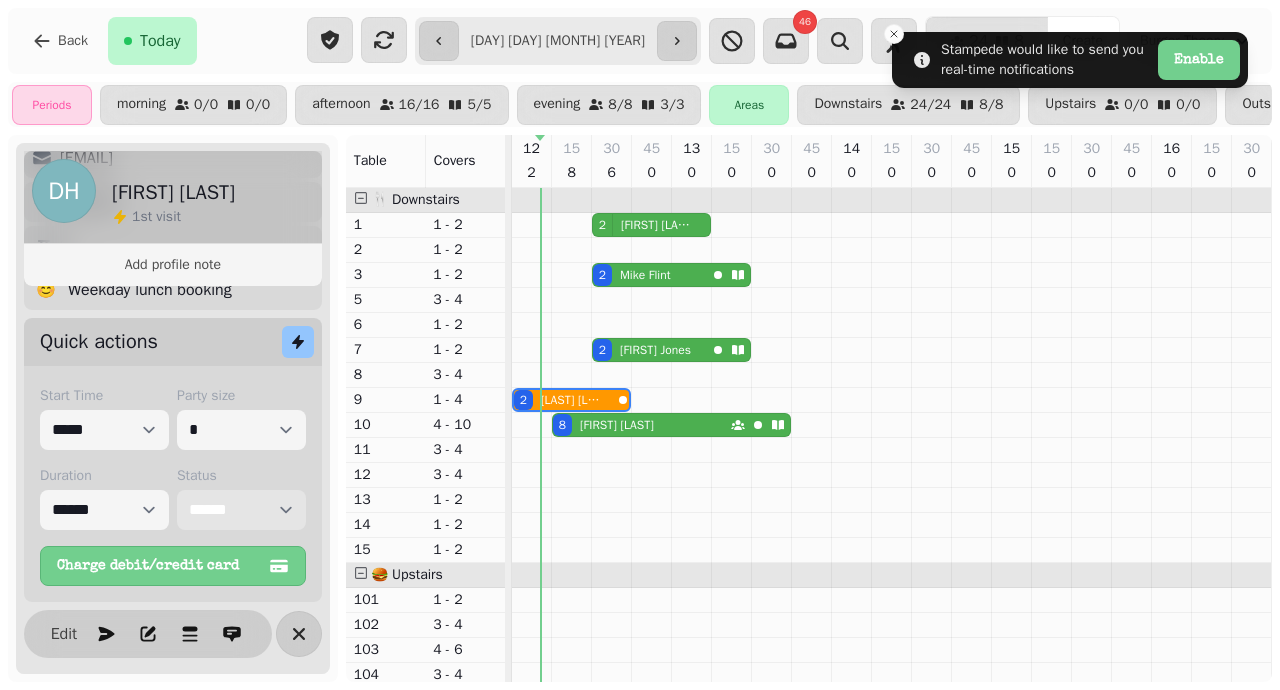 click on "Andy   Jones" at bounding box center [655, 350] 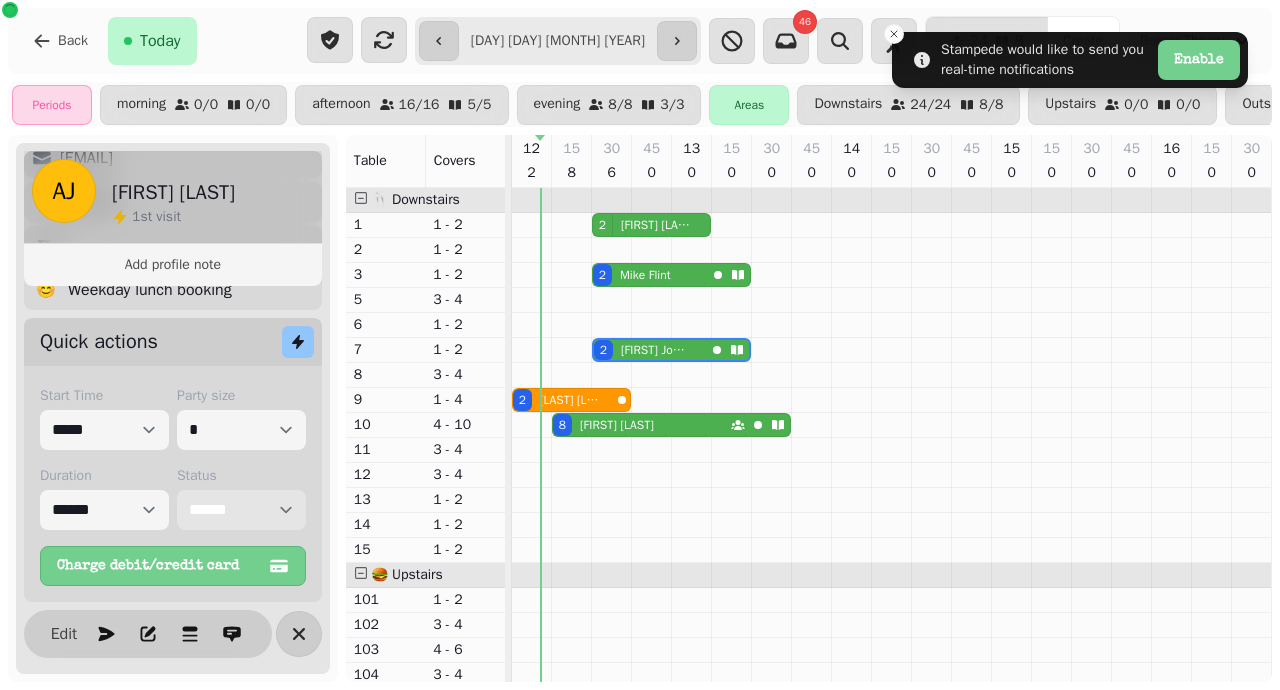 scroll, scrollTop: 0, scrollLeft: 67, axis: horizontal 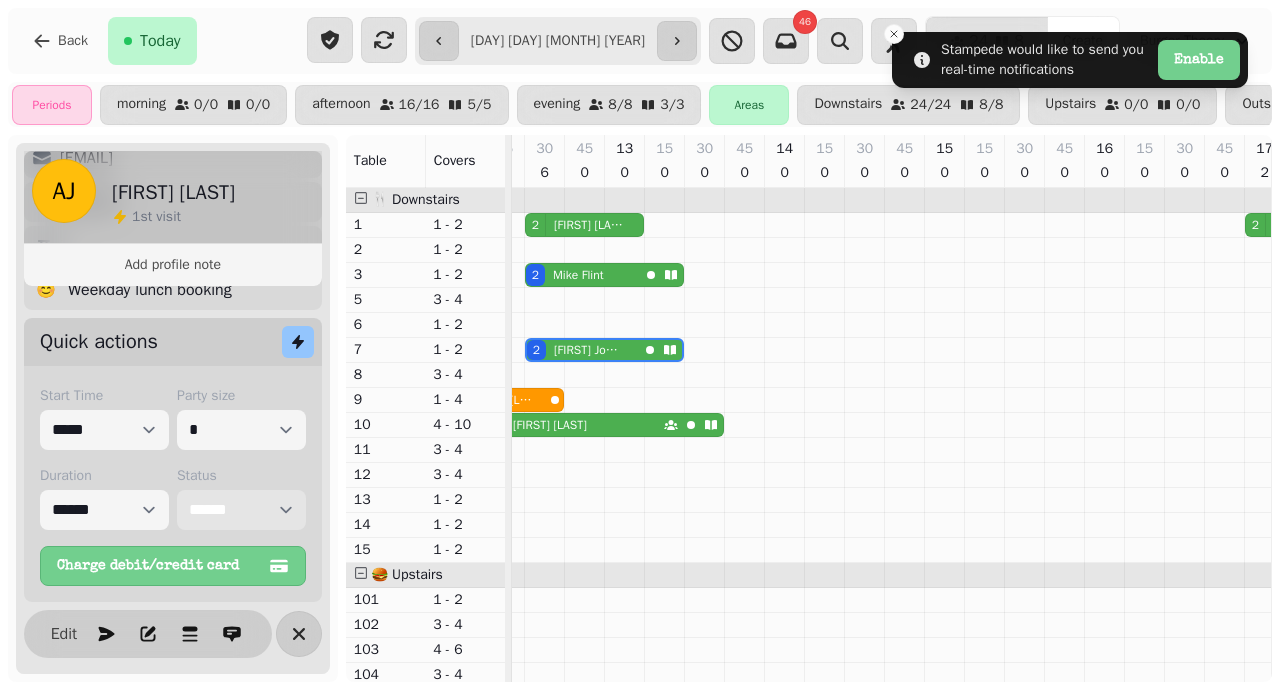 click on "**********" at bounding box center [241, 510] 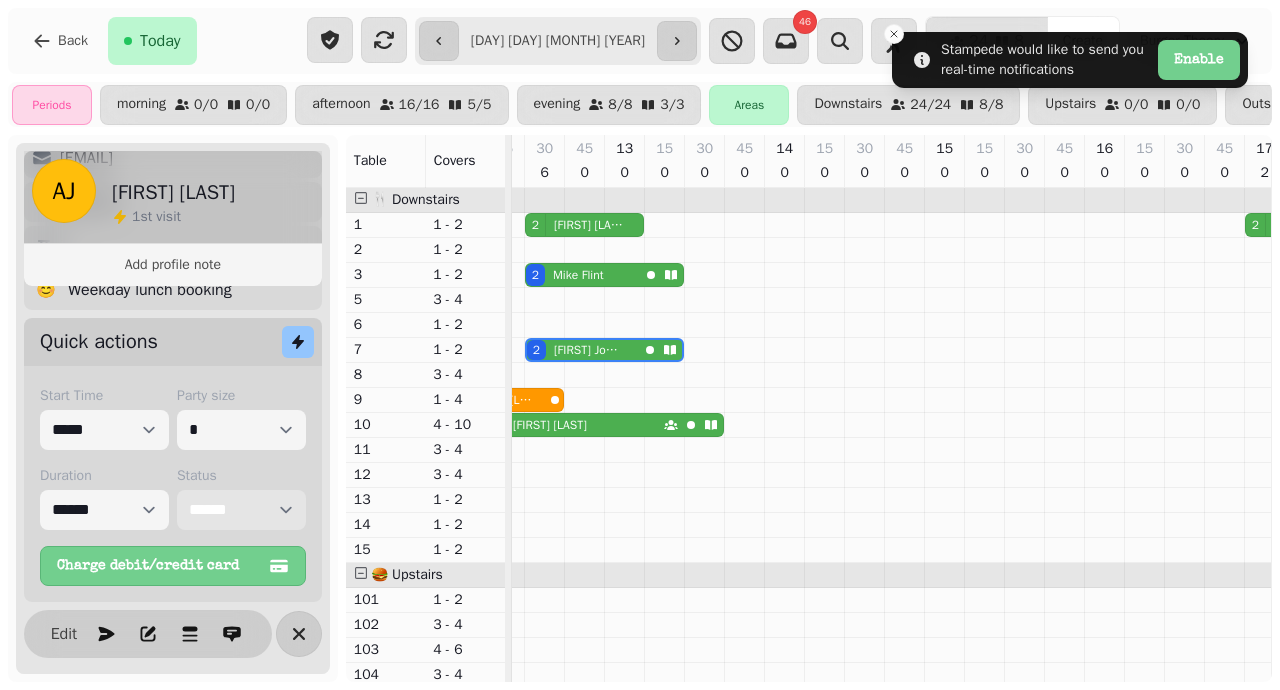 select on "******" 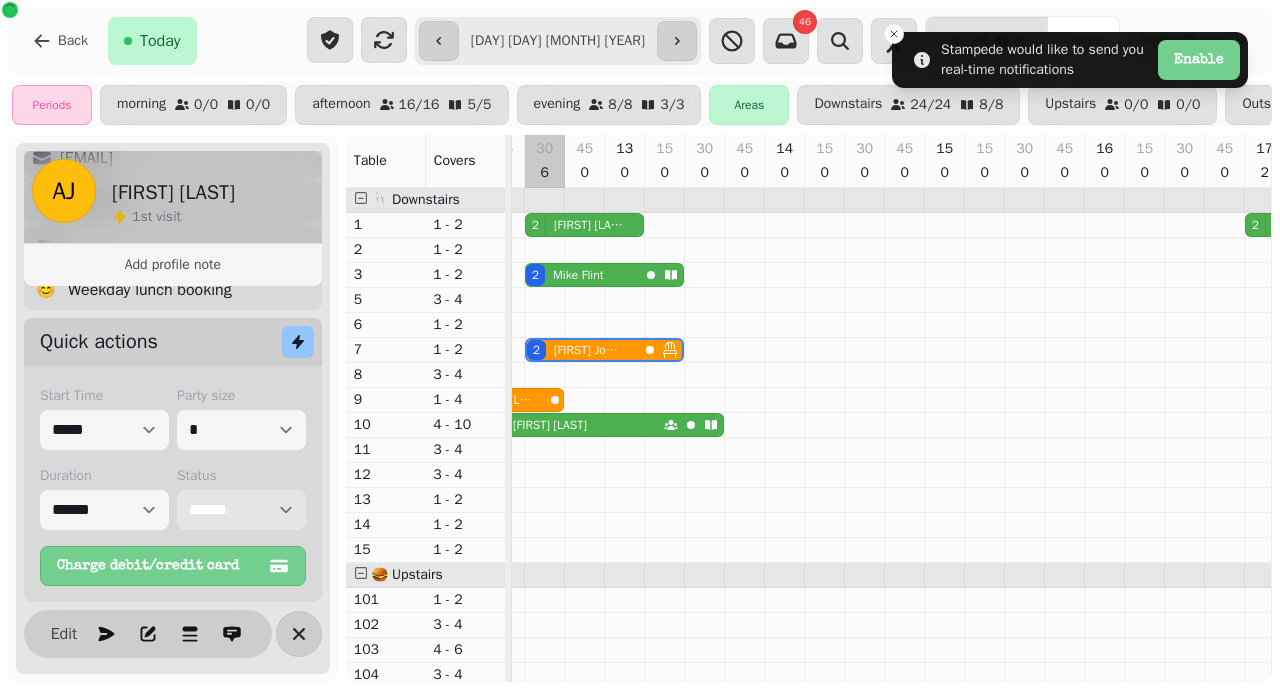 scroll, scrollTop: 0, scrollLeft: 0, axis: both 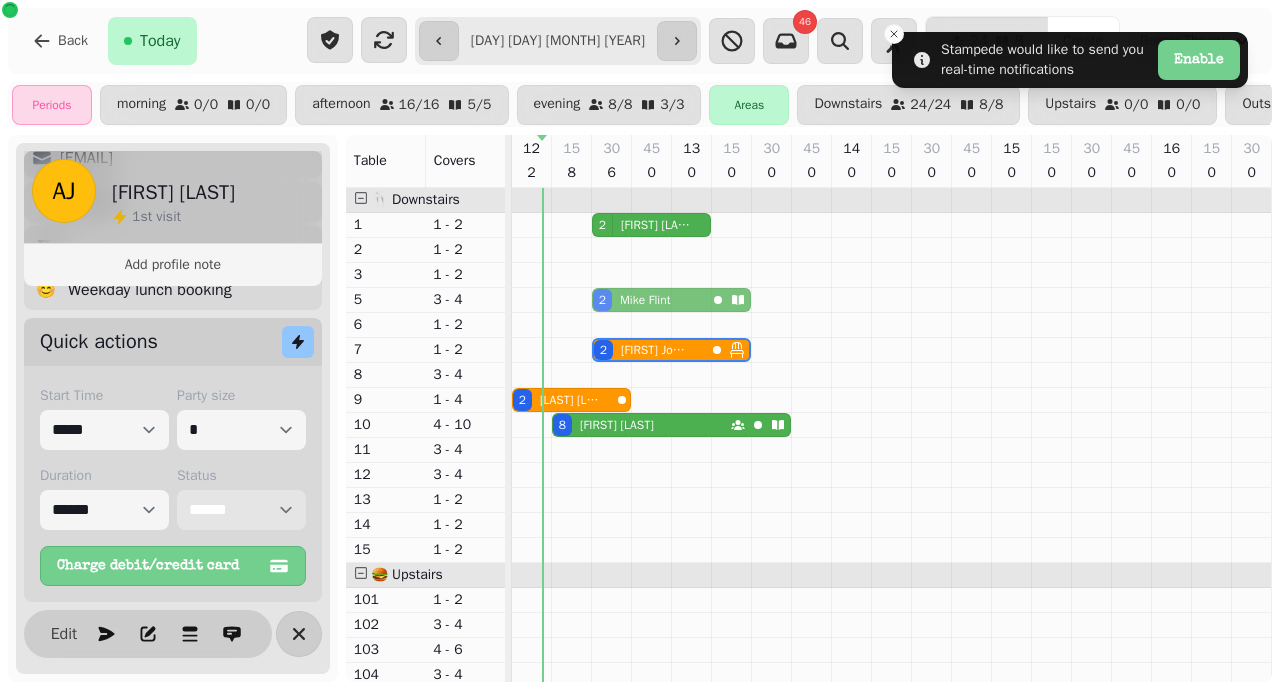 drag, startPoint x: 604, startPoint y: 273, endPoint x: 605, endPoint y: 296, distance: 23.021729 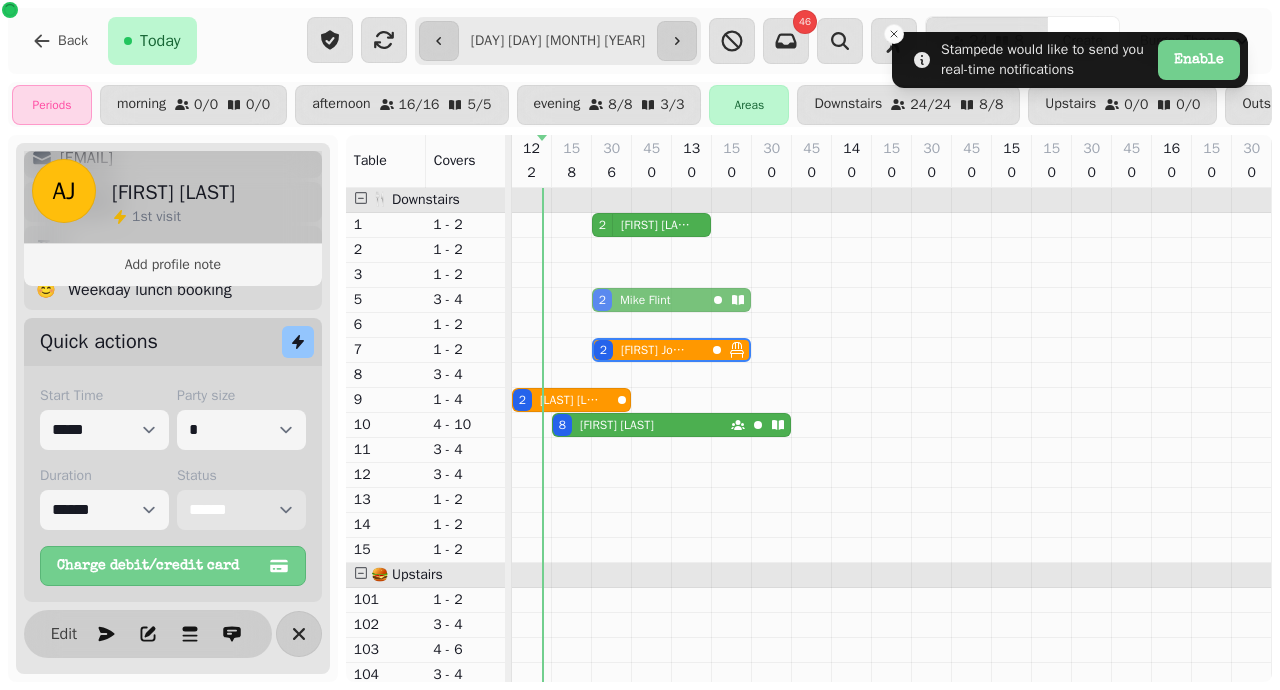 click on "2 Dani Palmer (Quandoo)   2 Vicotria Pierre (FT)   2 Mike   Flint 2 Mike   Flint 2 Andy   Jones 2 Gussie   Bush 2 Darren   Hewer 8 Rhiannon   Callely 4 Joe   Schutz" at bounding box center (1352, 575) 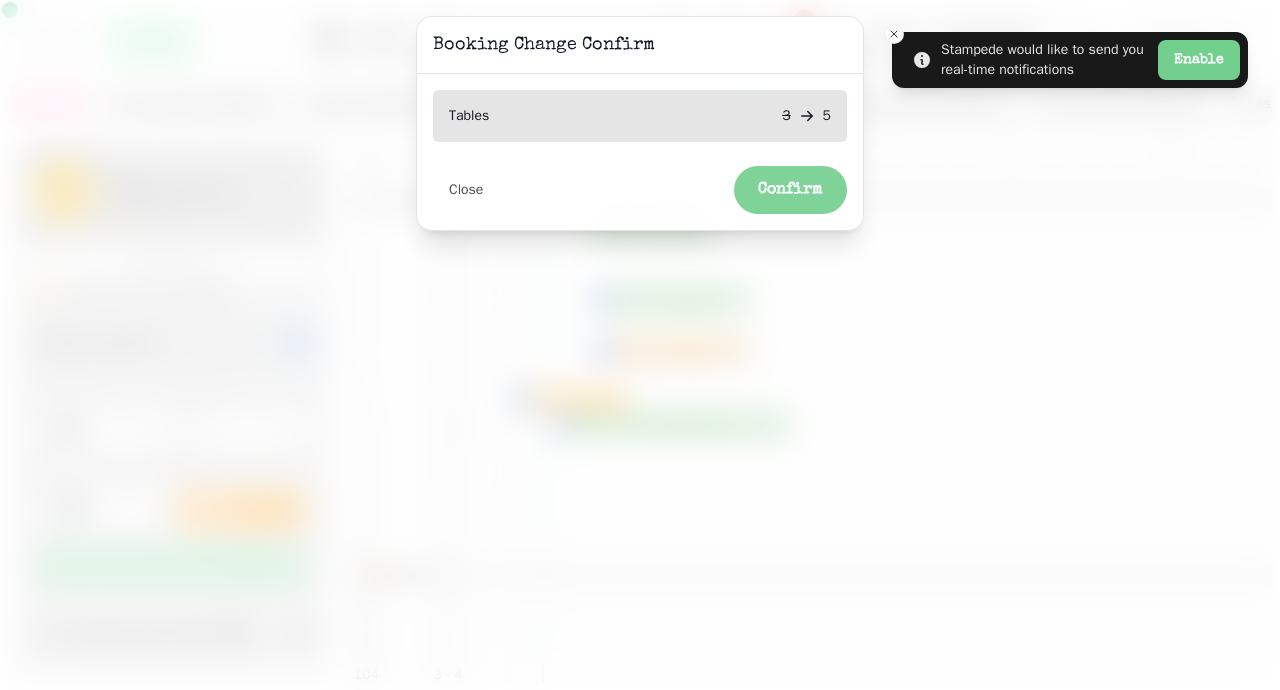 click on "Confirm" at bounding box center (790, 190) 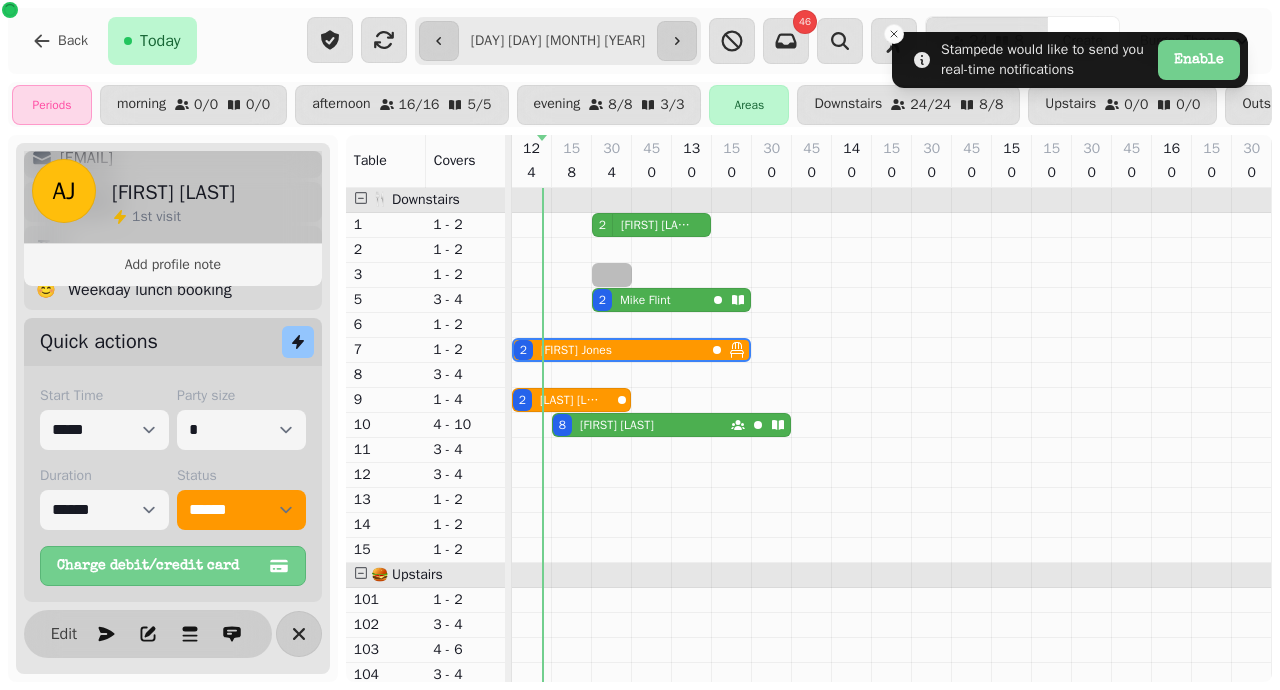 click on "2 Dani Palmer (Quandoo)   2 Vicotria Pierre (FT)   2 Mike   Flint 2 Andy   Jones 2 Gussie   Bush 2 Darren   Hewer 8 Rhiannon   Callely 4 Joe   Schutz" at bounding box center [1352, 575] 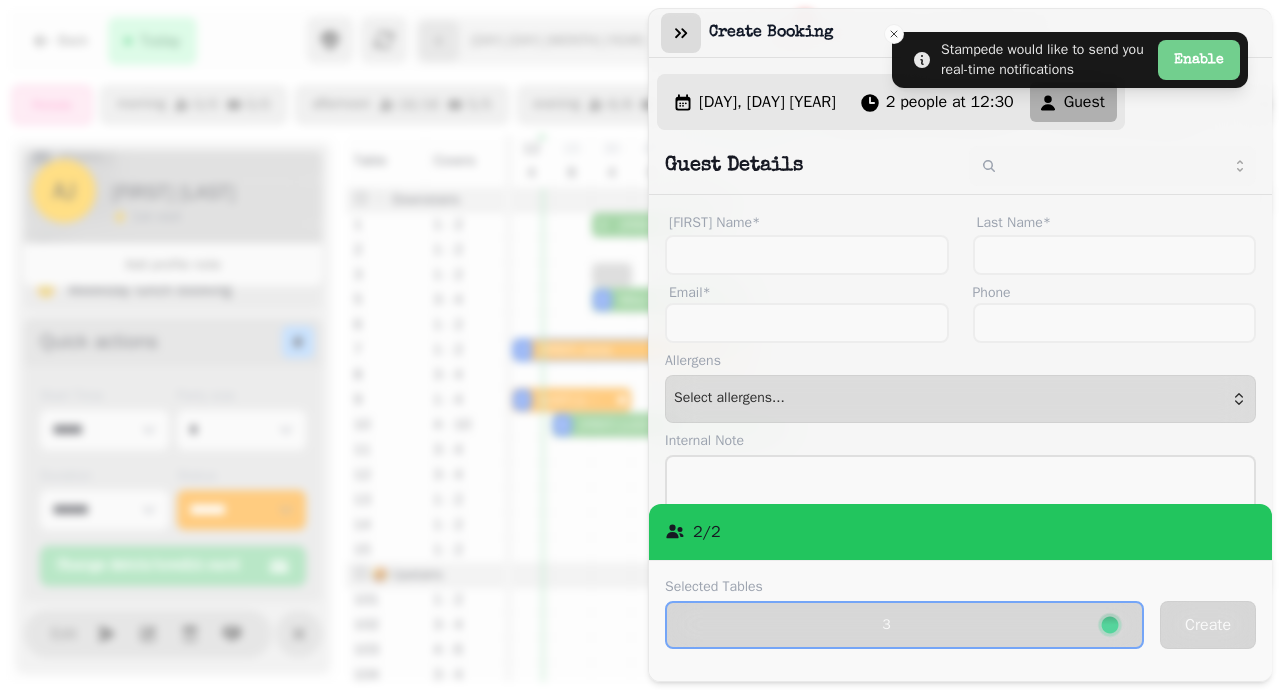 click 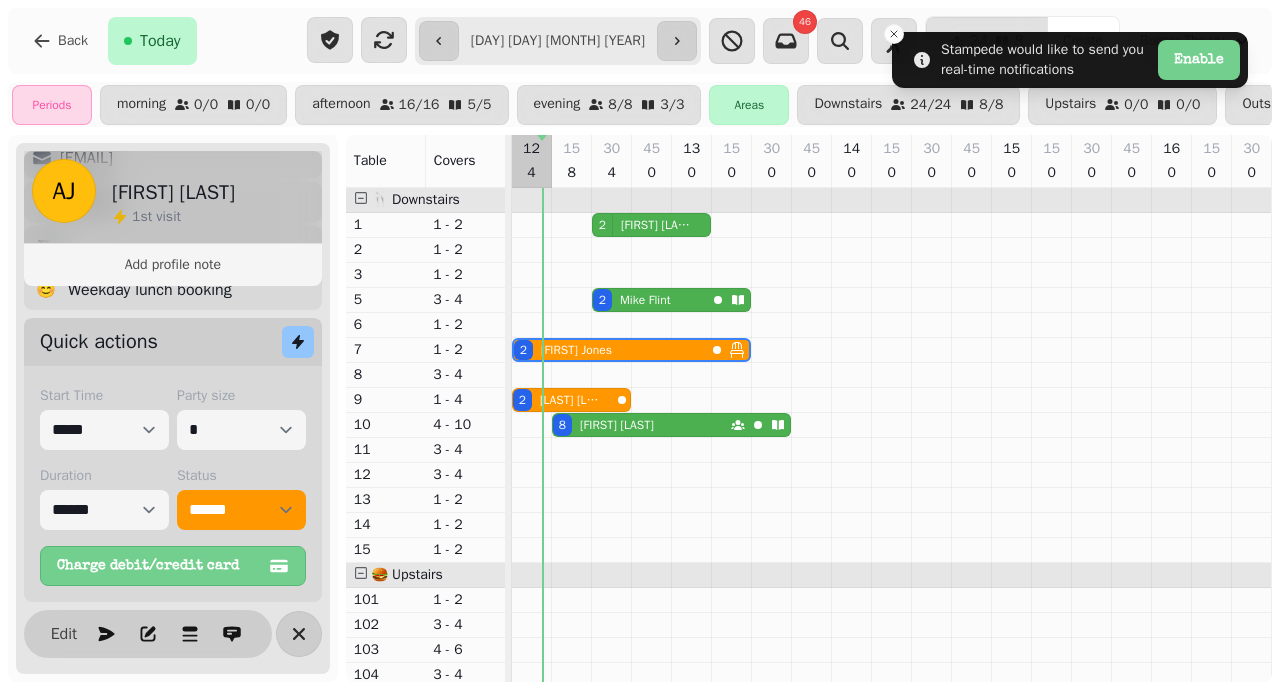 select on "*" 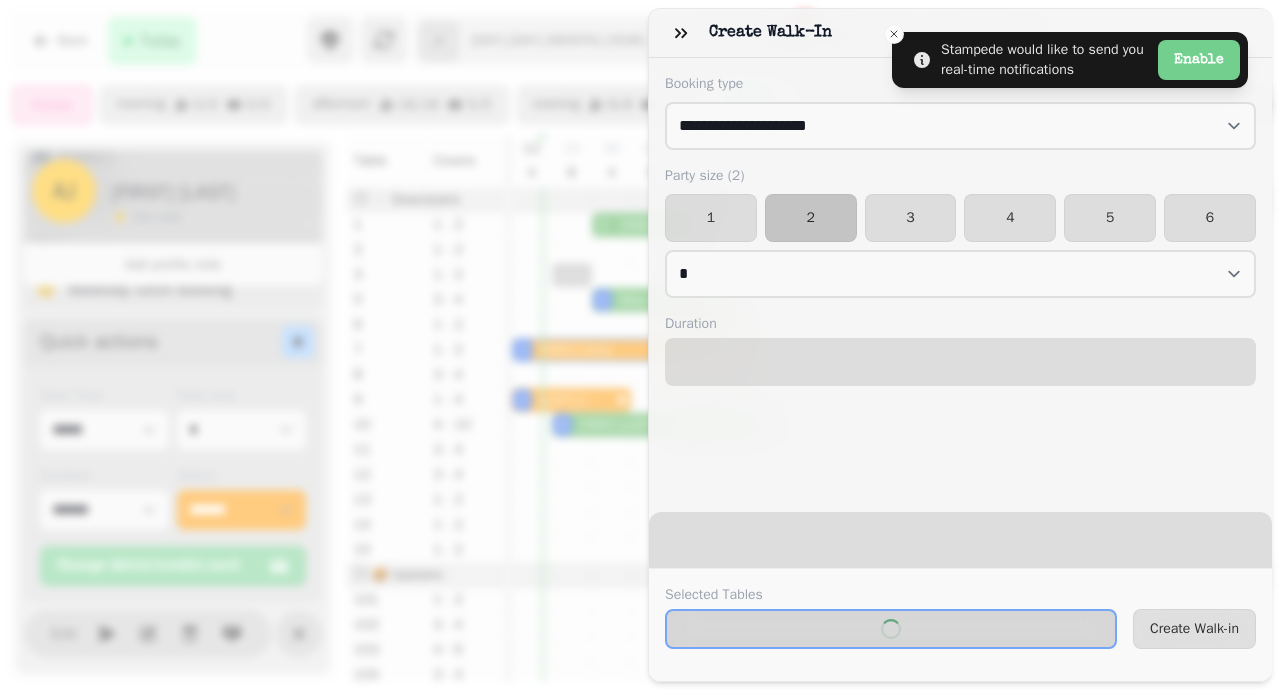 select on "****" 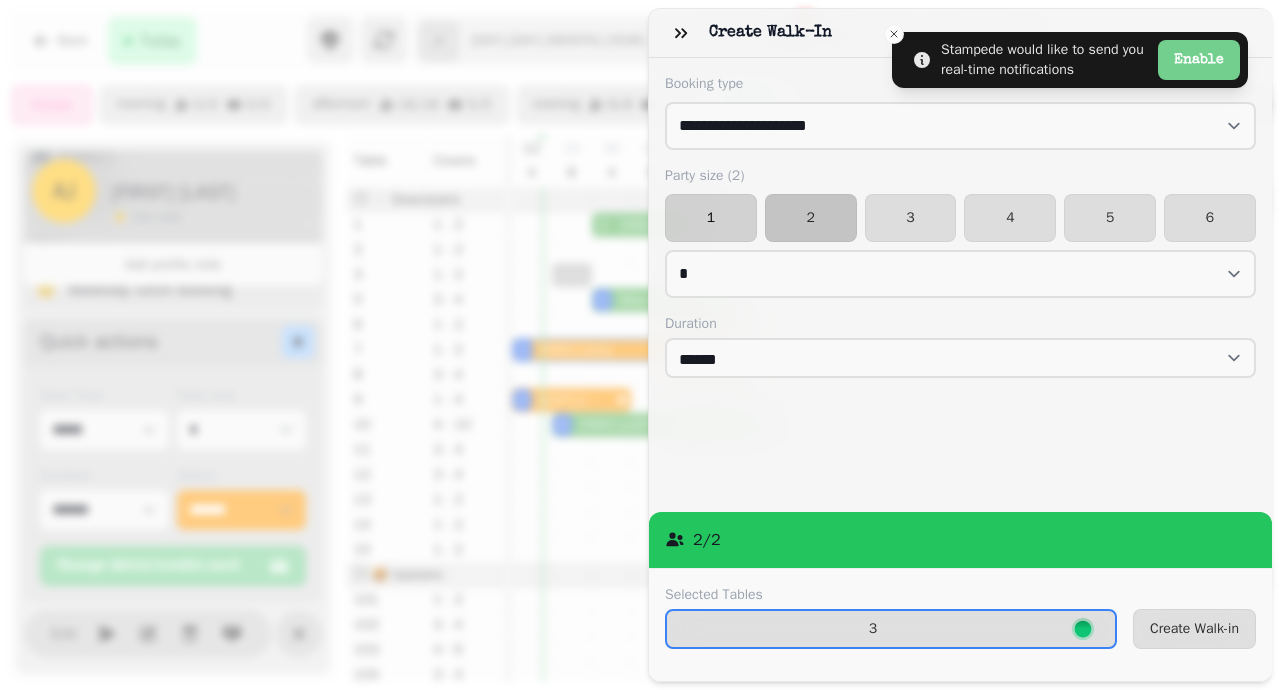 click on "1" at bounding box center (711, 218) 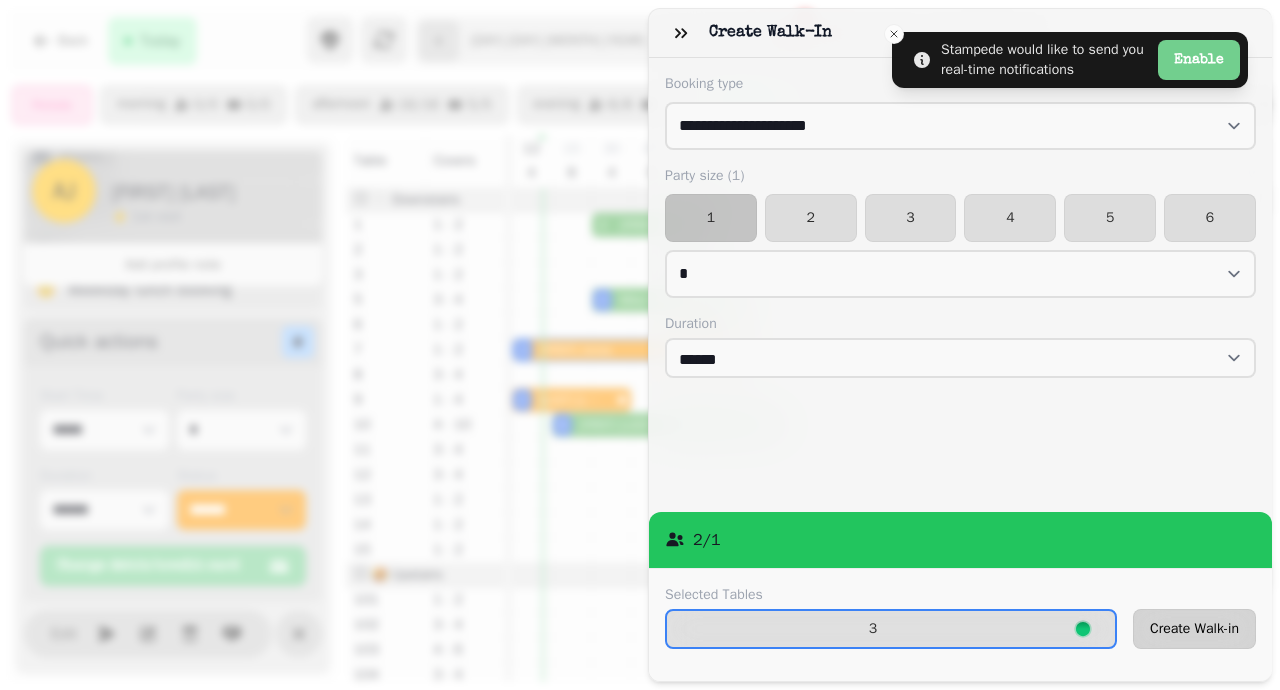 click on "Create Walk-in" at bounding box center (1194, 629) 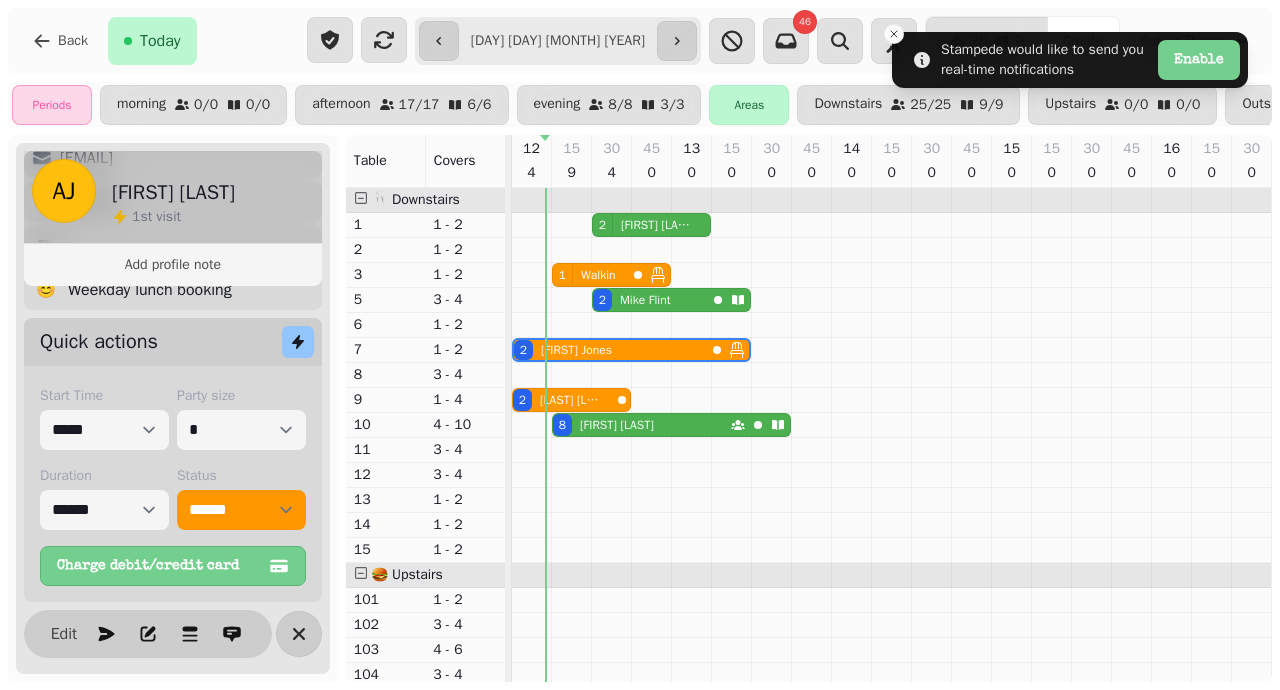 click on "Rhiannon   Callely" at bounding box center [617, 425] 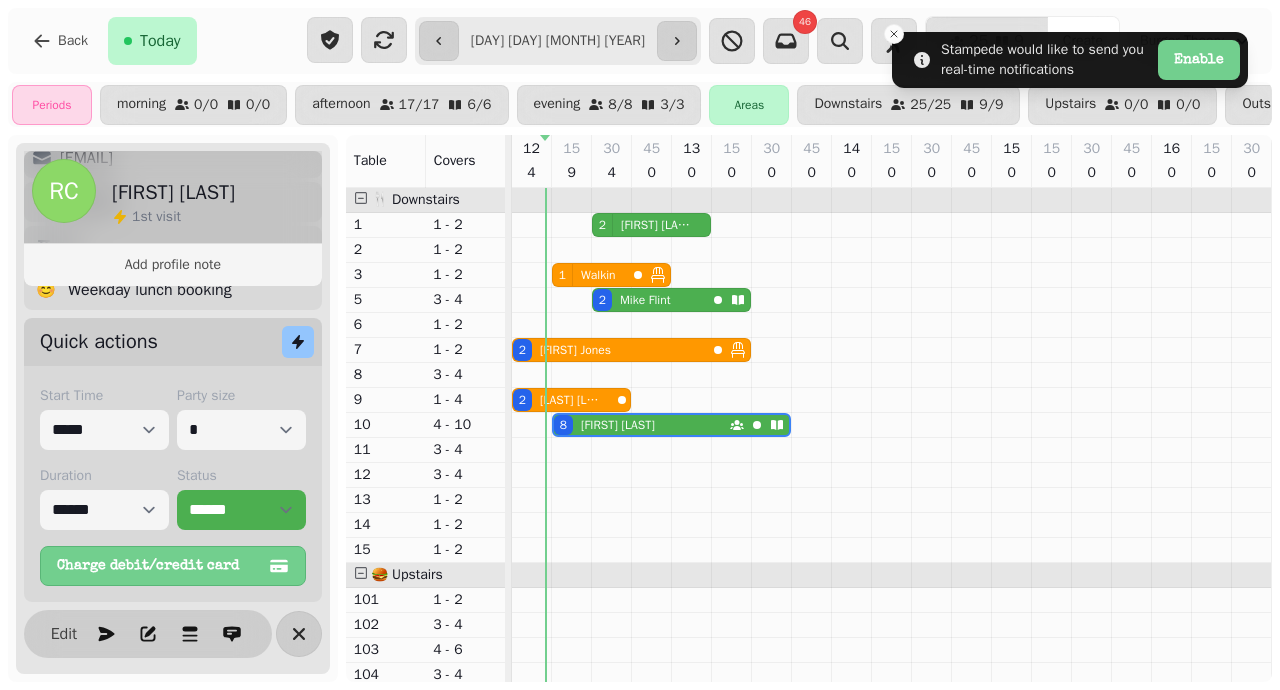 scroll, scrollTop: 0, scrollLeft: 27, axis: horizontal 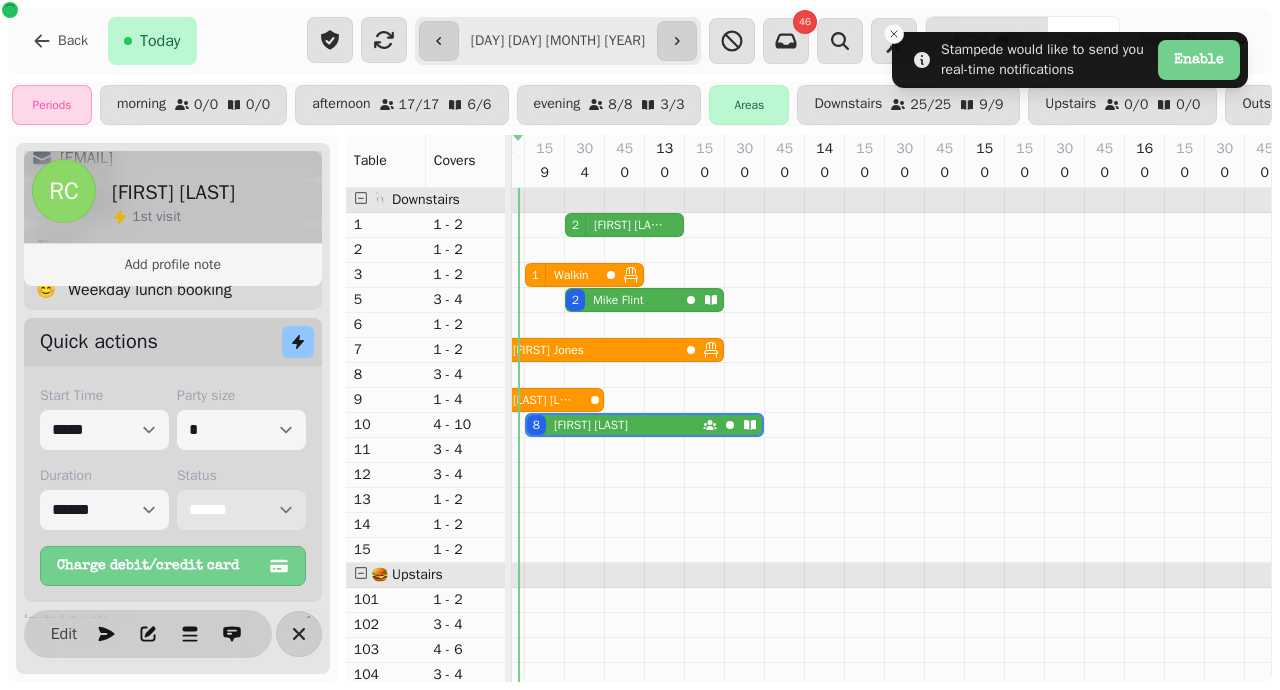 click on "**********" at bounding box center (241, 510) 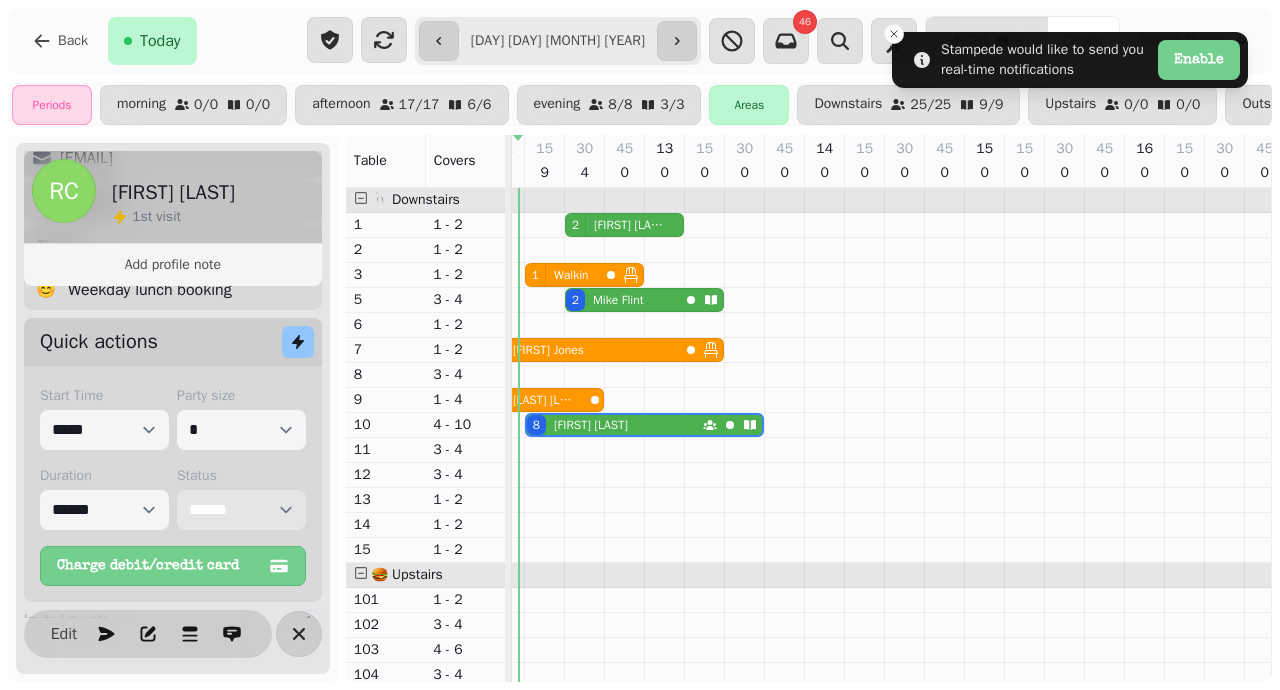 select on "******" 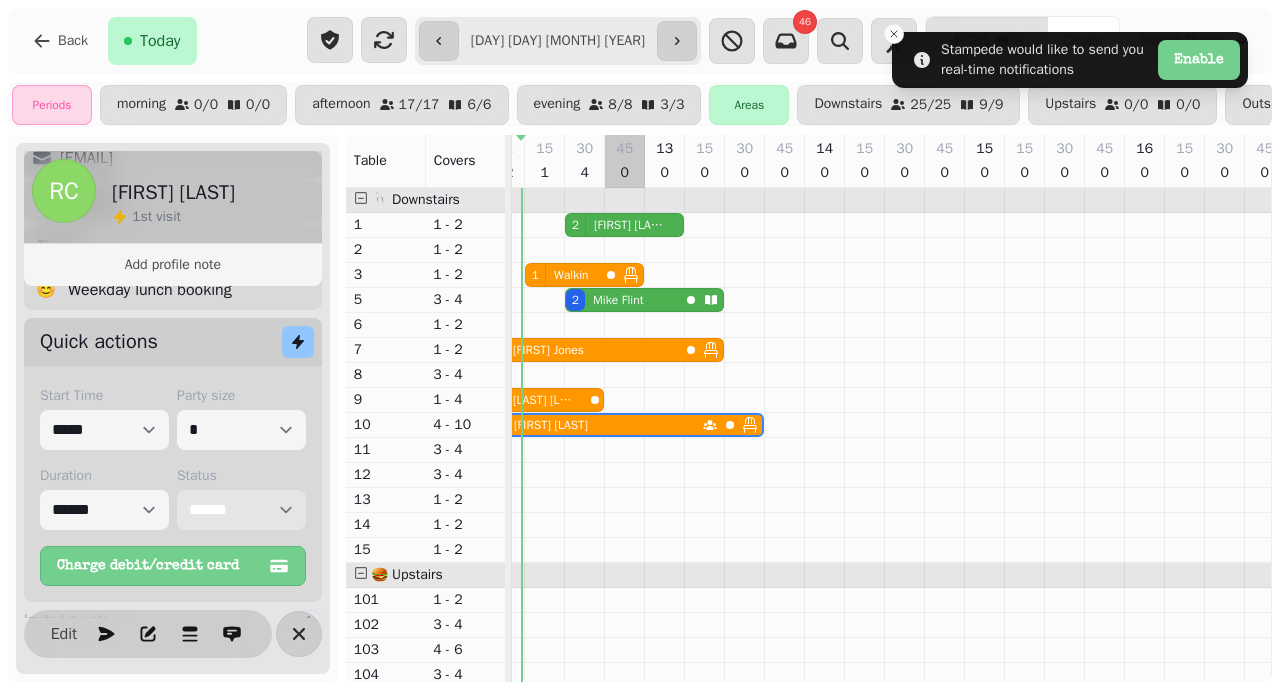 scroll, scrollTop: 0, scrollLeft: 0, axis: both 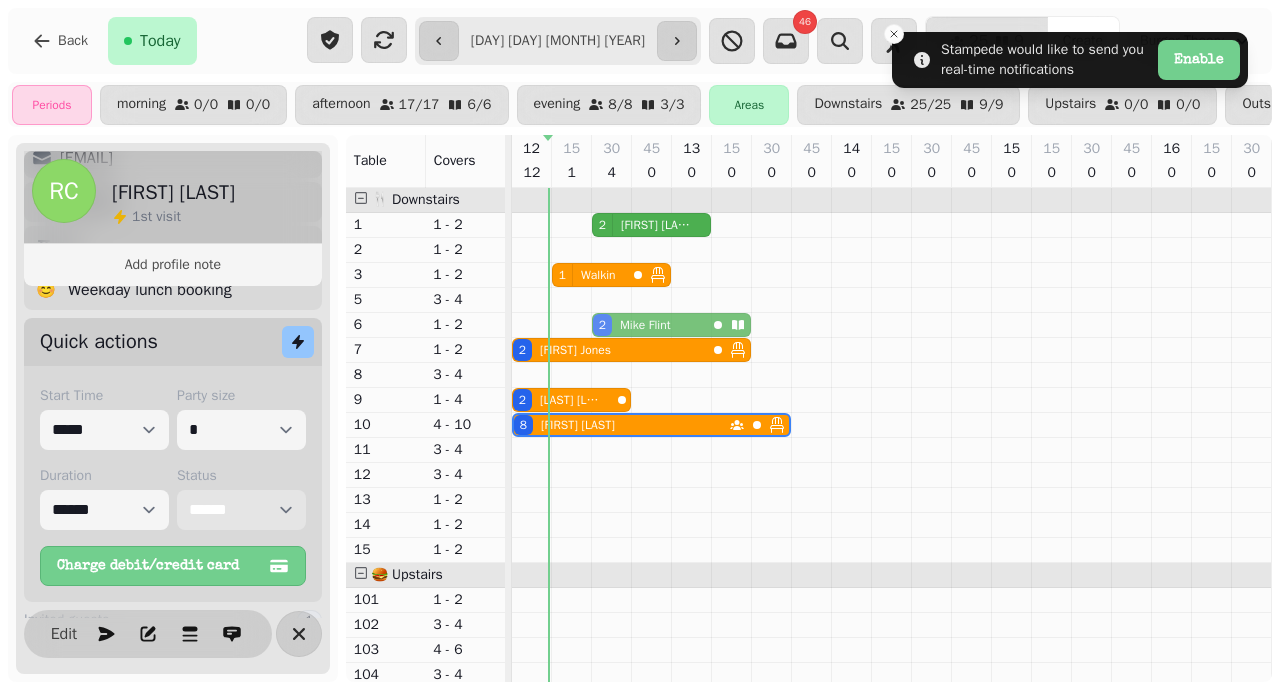 drag, startPoint x: 599, startPoint y: 313, endPoint x: 599, endPoint y: 326, distance: 13 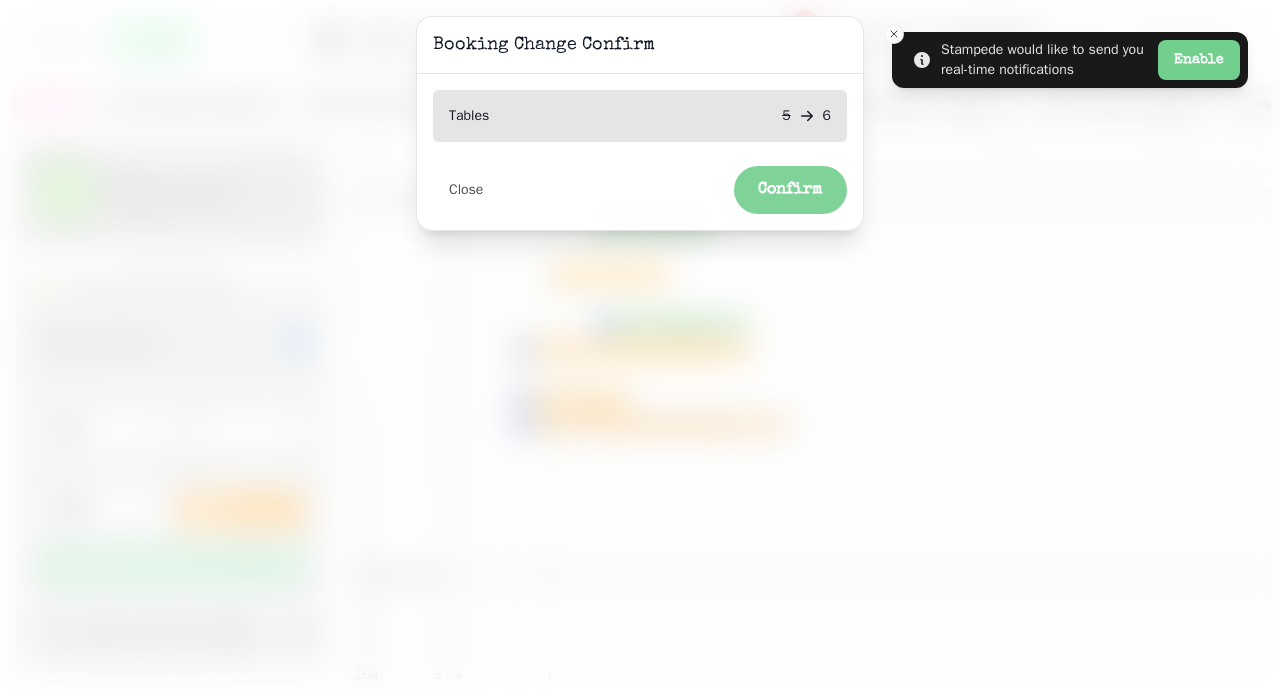 click on "Confirm" at bounding box center [790, 190] 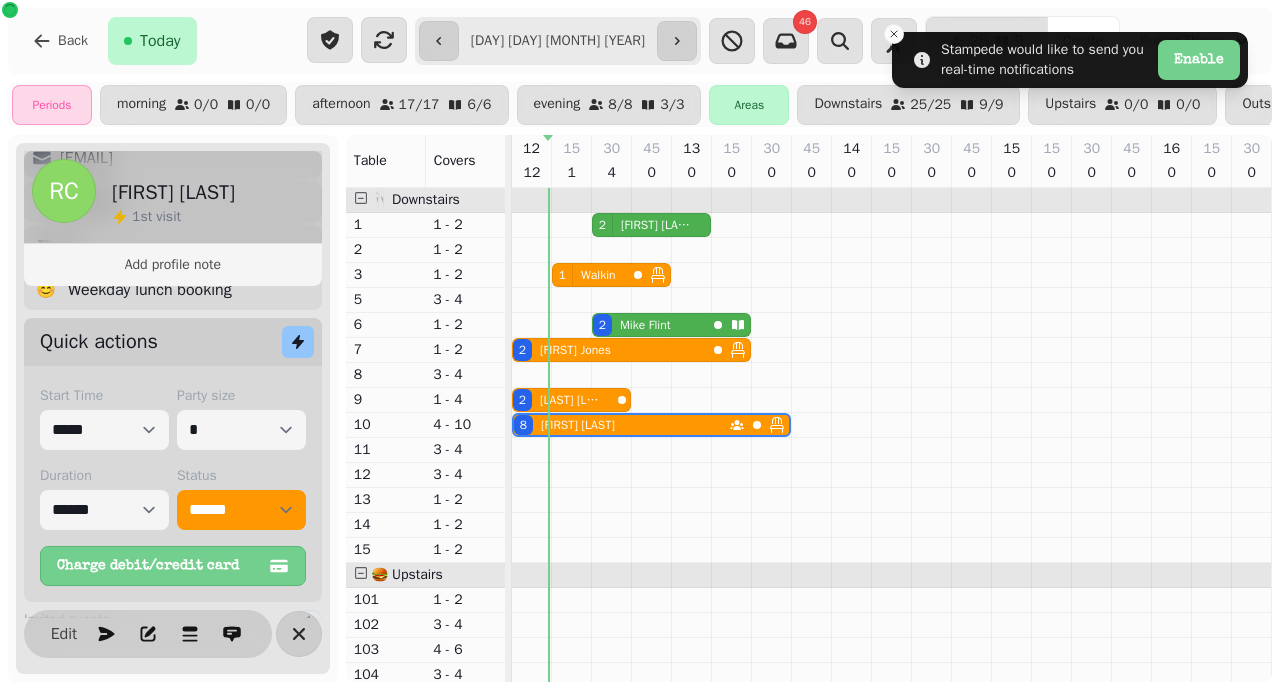 select on "*" 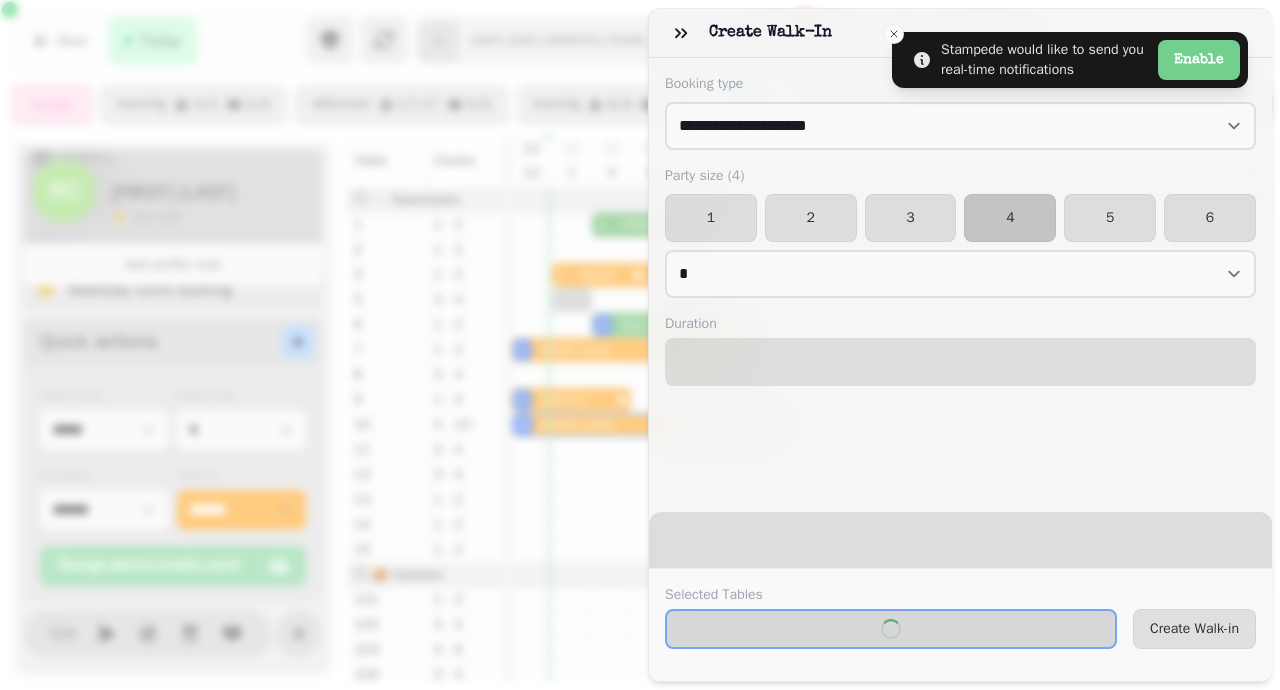select on "****" 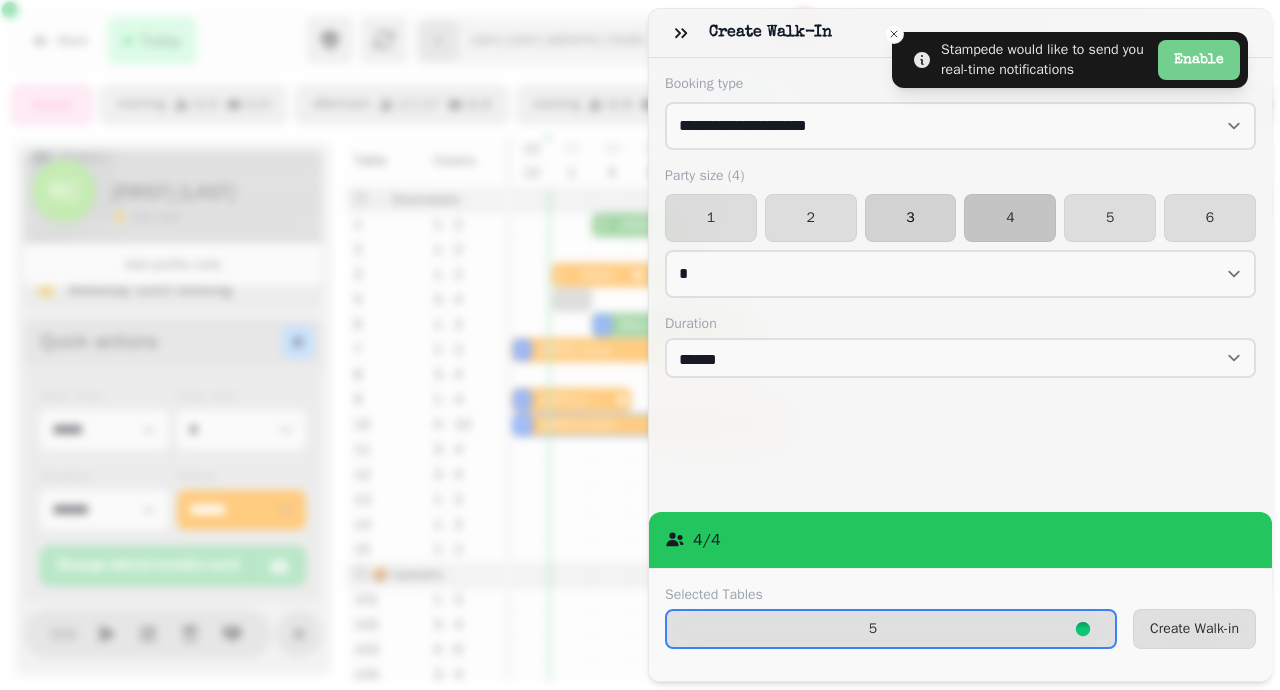 click on "3" at bounding box center [911, 218] 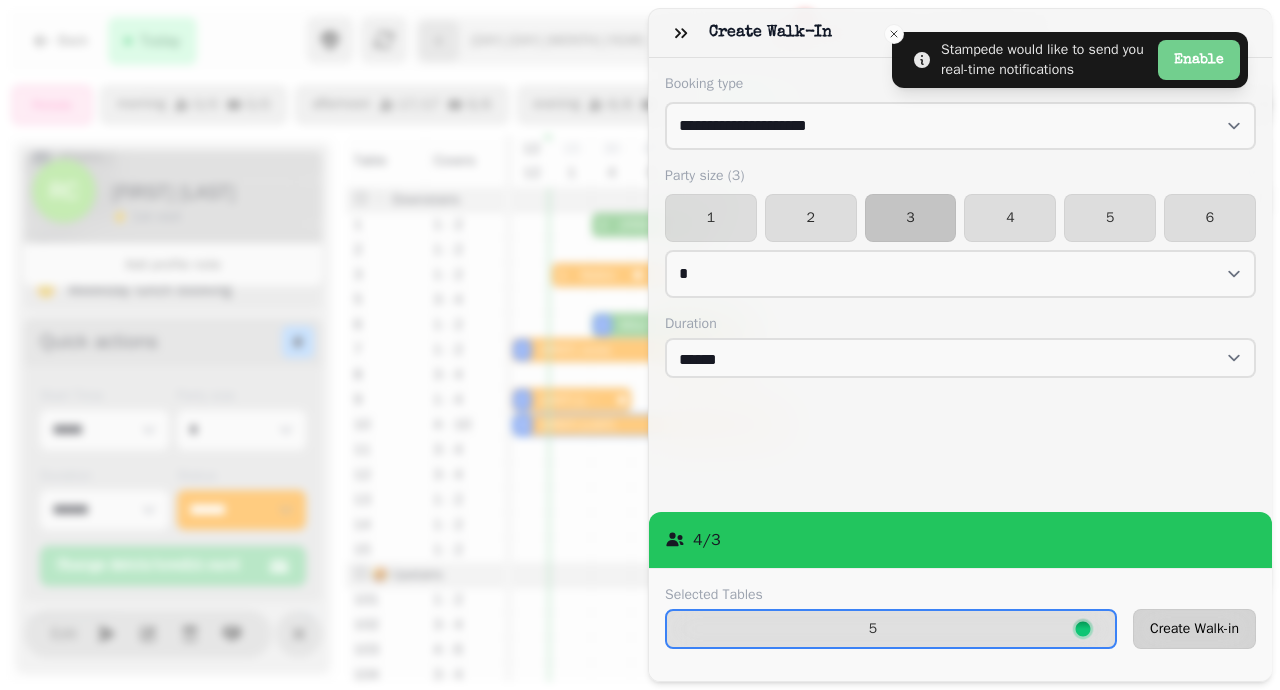 click on "Create Walk-in" at bounding box center [1194, 629] 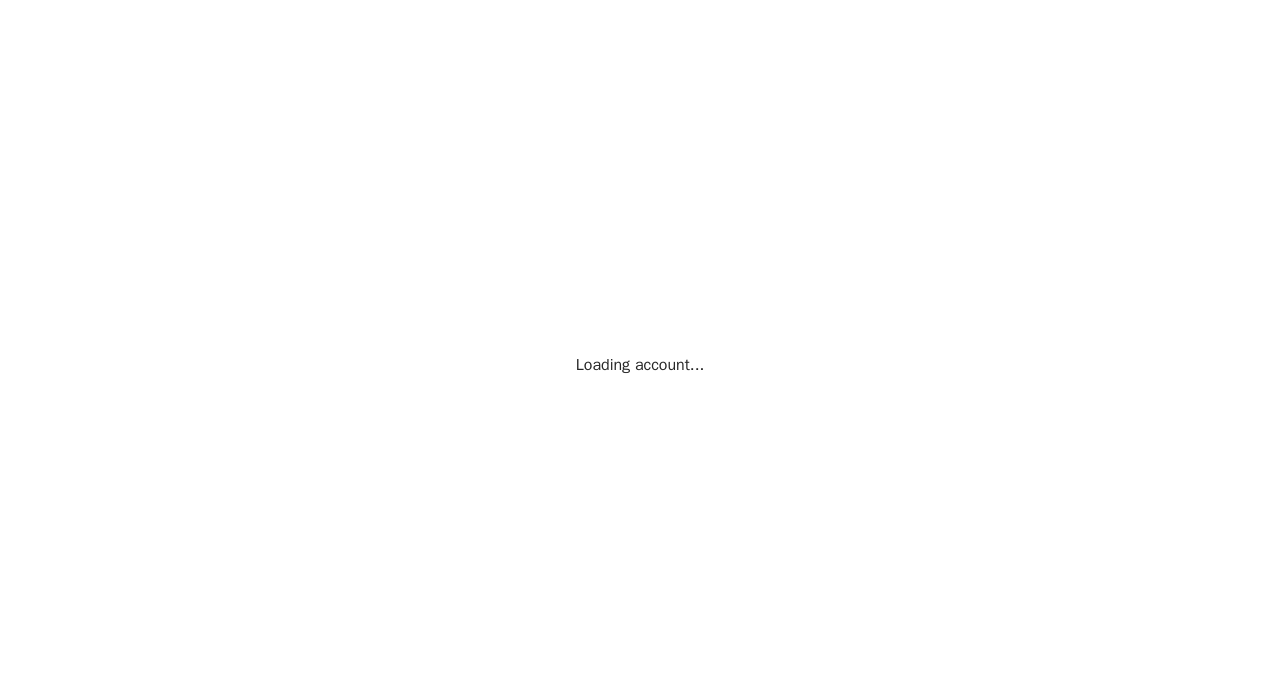 scroll, scrollTop: 0, scrollLeft: 0, axis: both 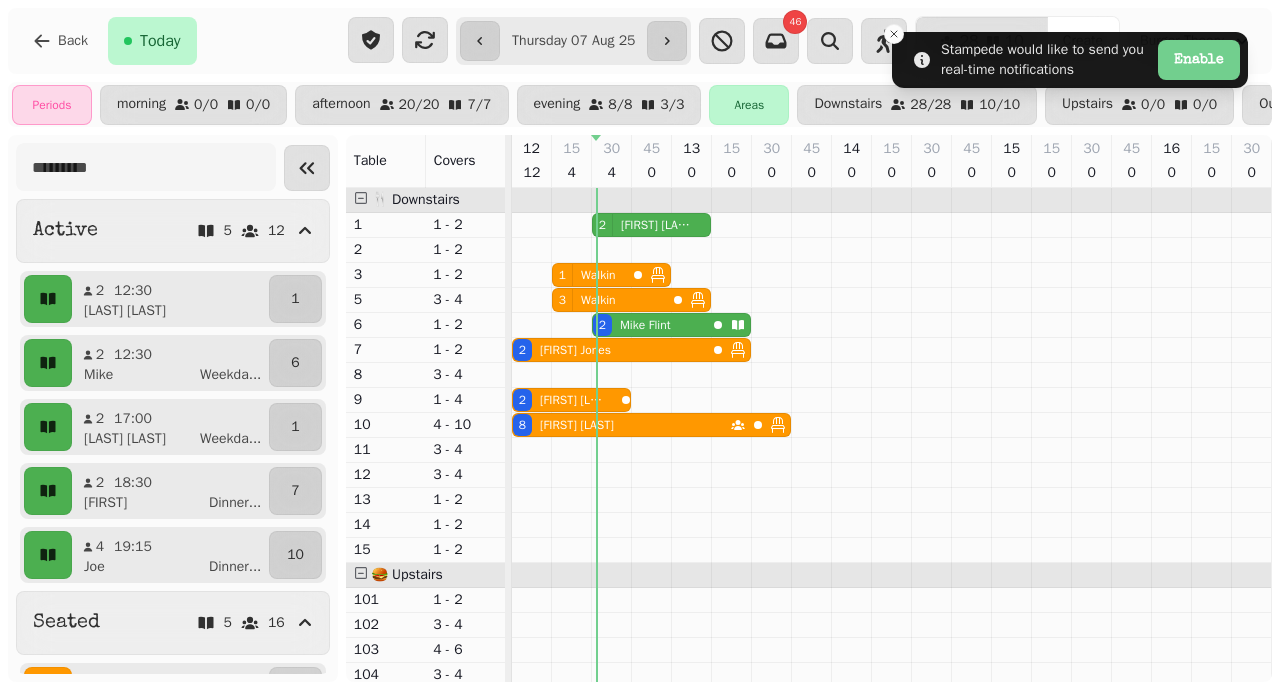 click on "[FIRST]   [LAST]" at bounding box center [645, 325] 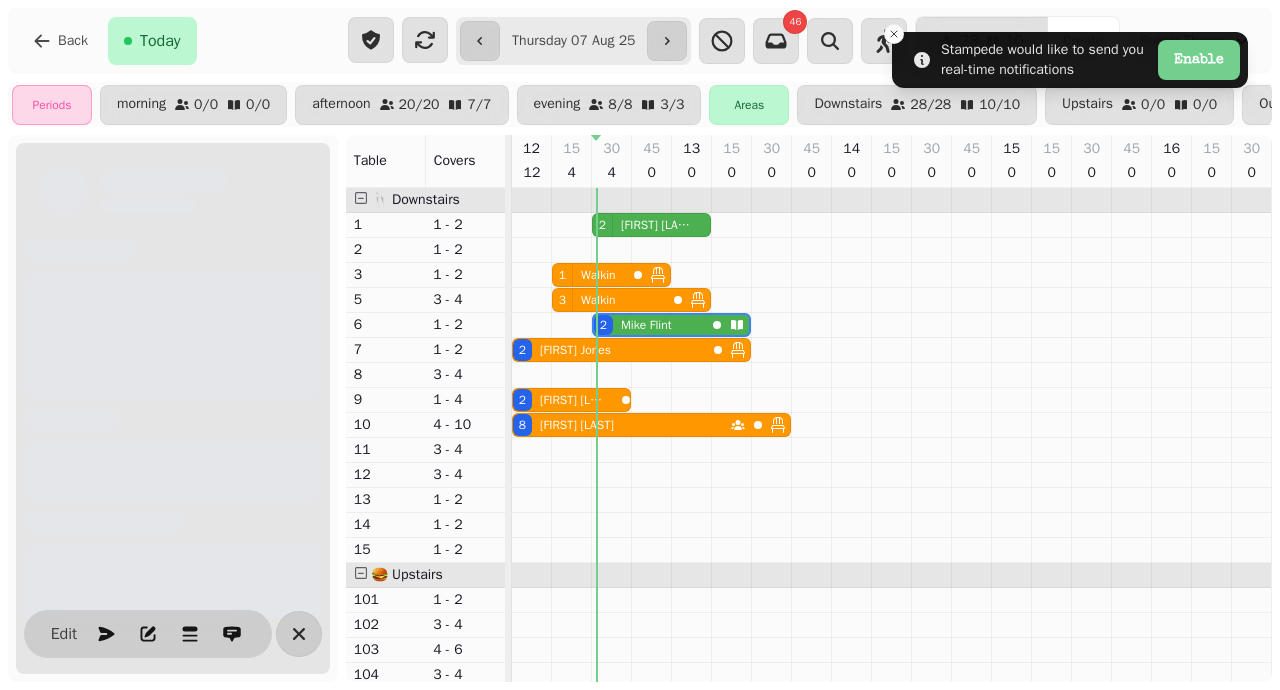 scroll, scrollTop: 0, scrollLeft: 67, axis: horizontal 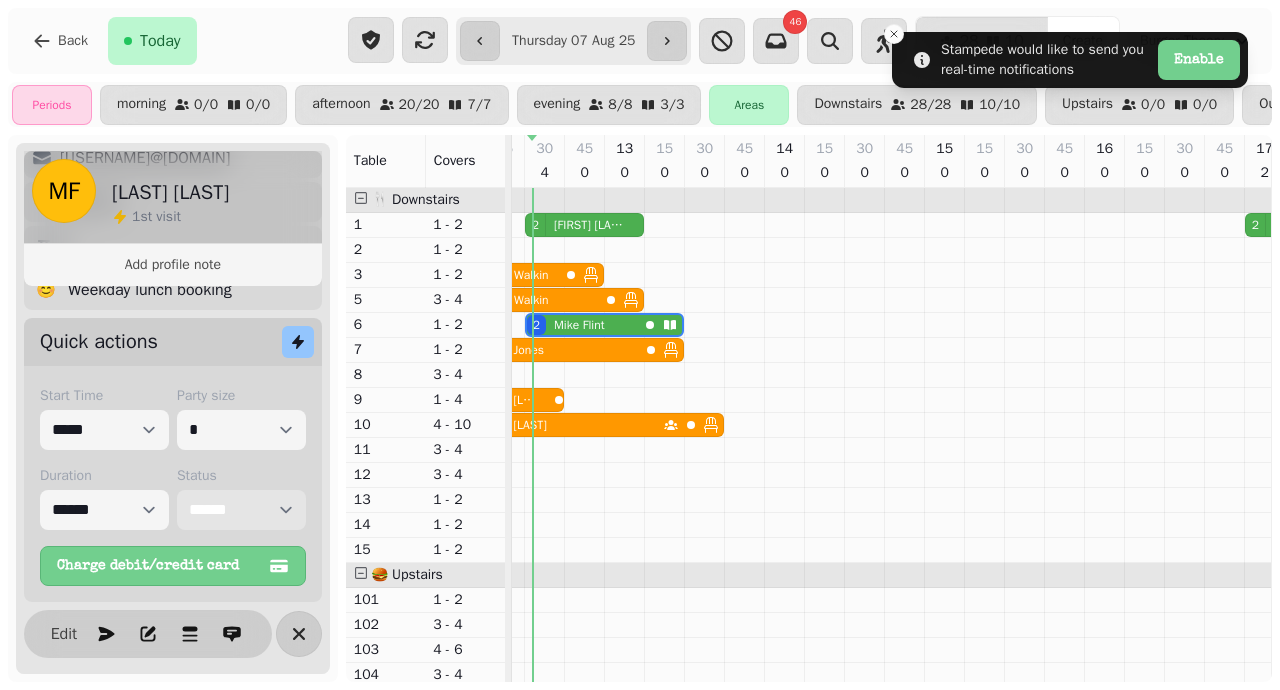 click on "**********" at bounding box center (241, 510) 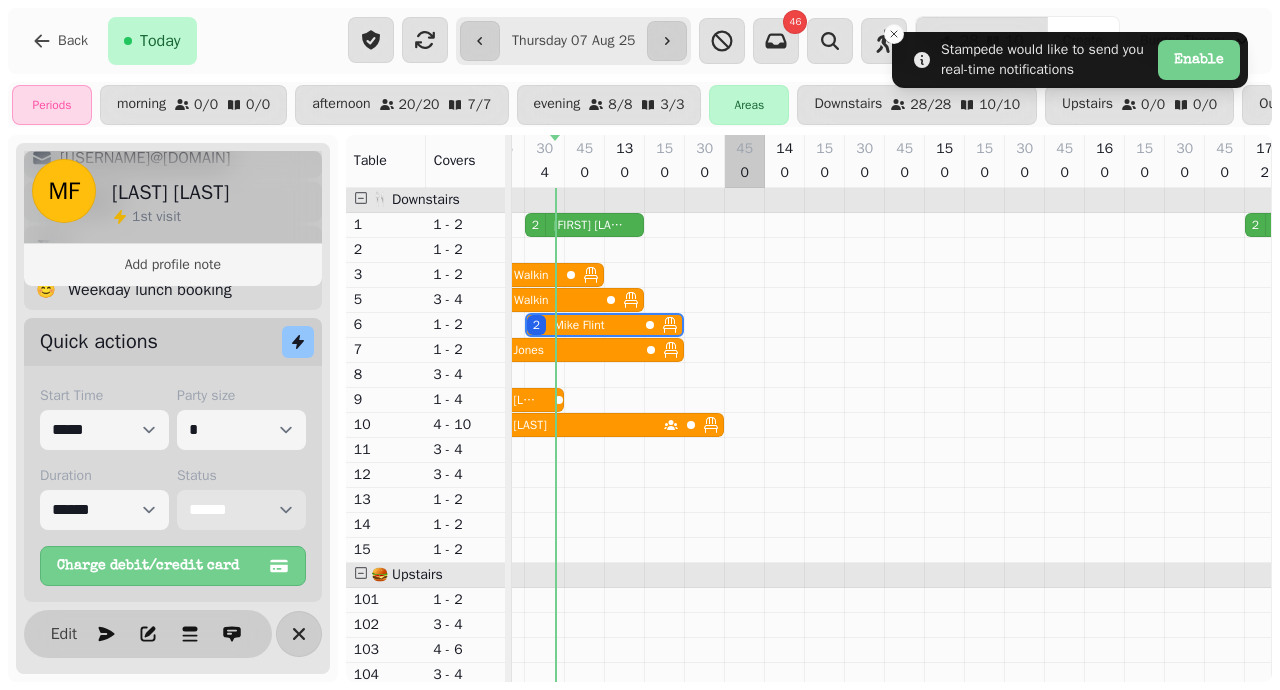 scroll, scrollTop: 0, scrollLeft: 0, axis: both 